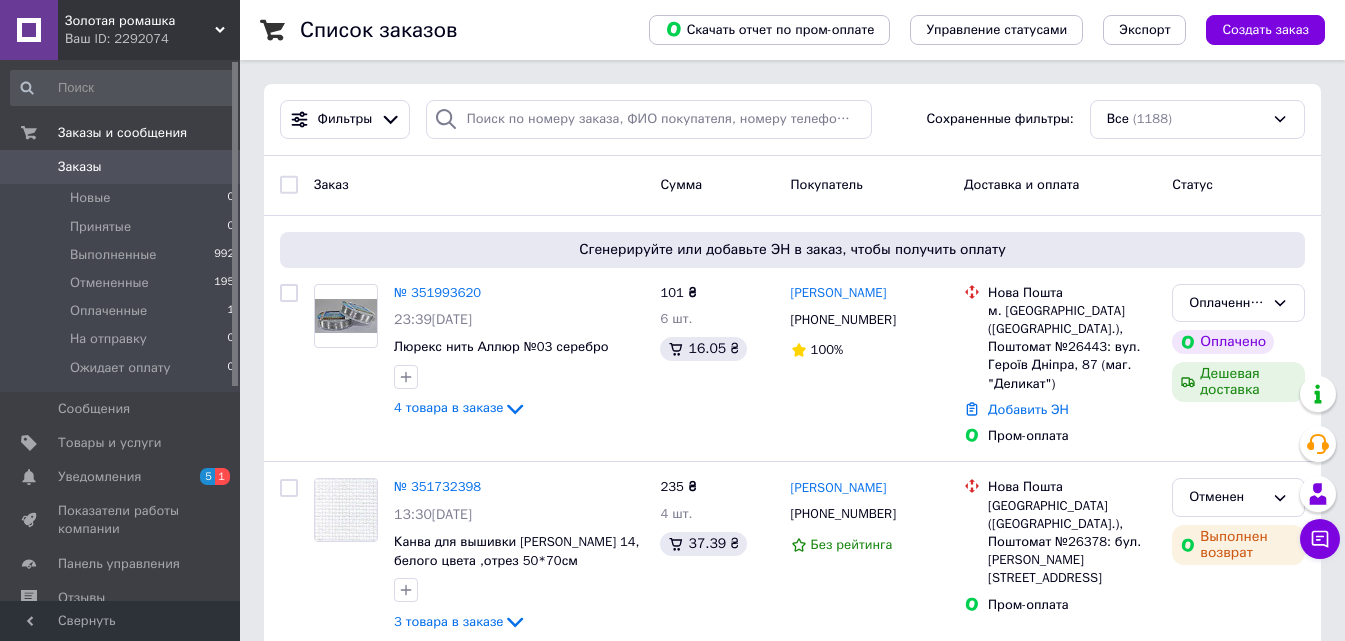 scroll, scrollTop: 0, scrollLeft: 0, axis: both 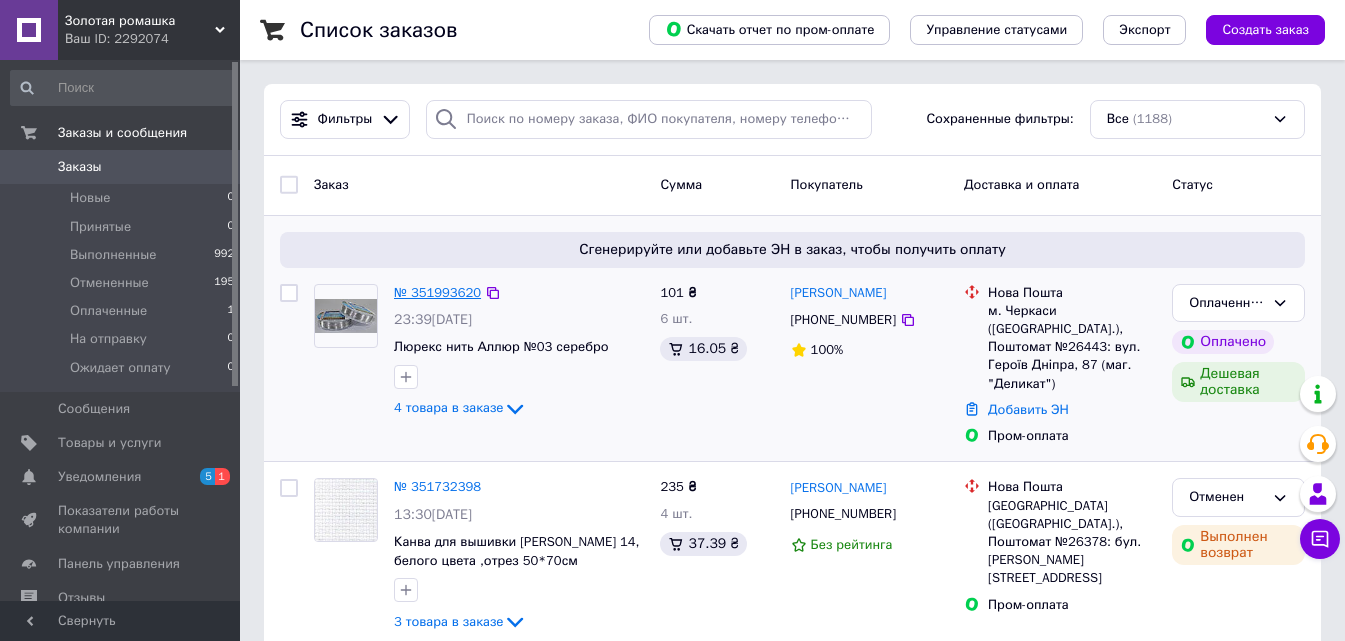 click on "№ 351993620" at bounding box center [437, 292] 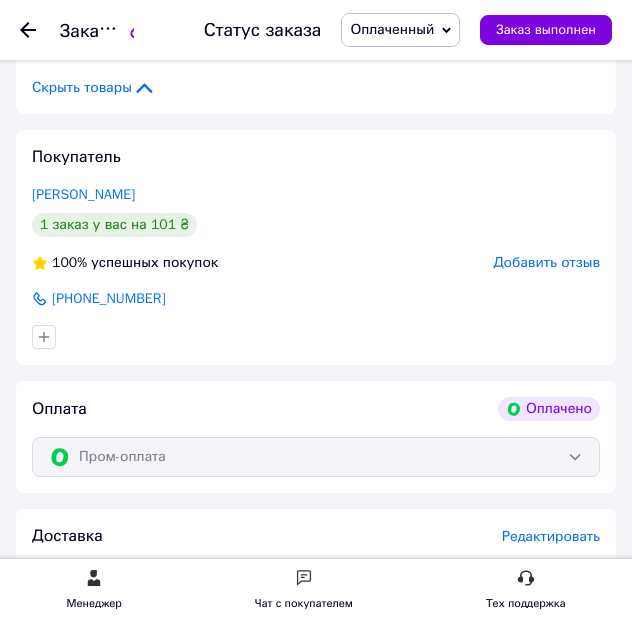 scroll, scrollTop: 900, scrollLeft: 0, axis: vertical 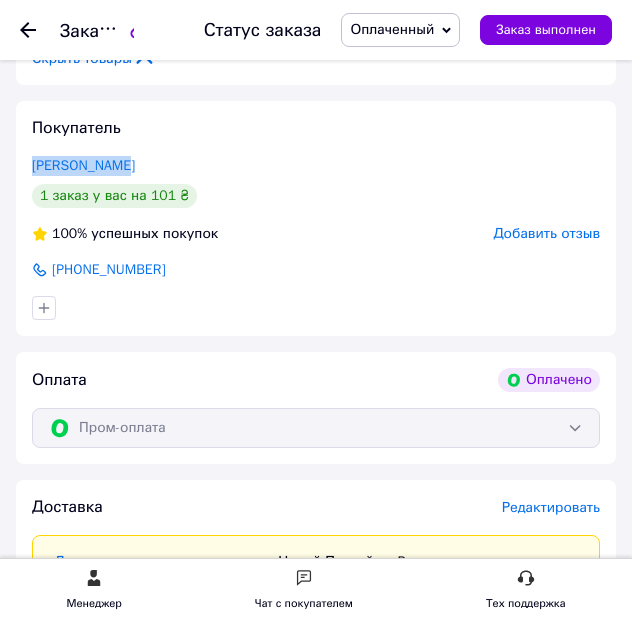 drag, startPoint x: 129, startPoint y: 162, endPoint x: 29, endPoint y: 162, distance: 100 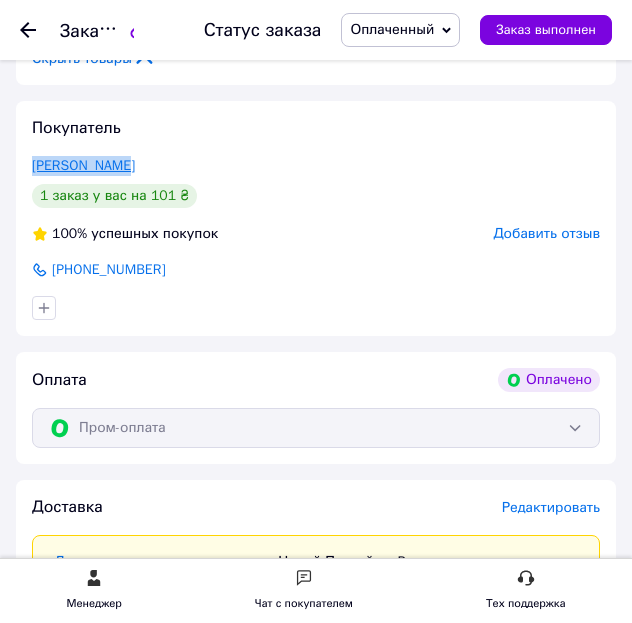 copy on "[PERSON_NAME]" 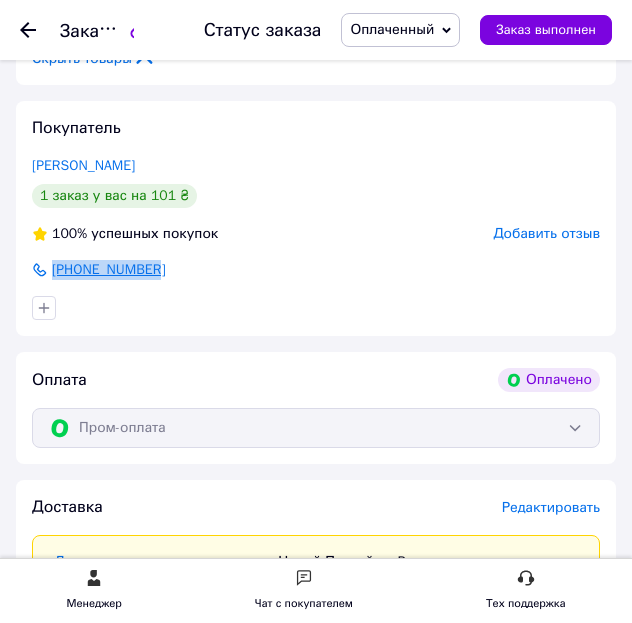 drag, startPoint x: 168, startPoint y: 272, endPoint x: 52, endPoint y: 270, distance: 116.01724 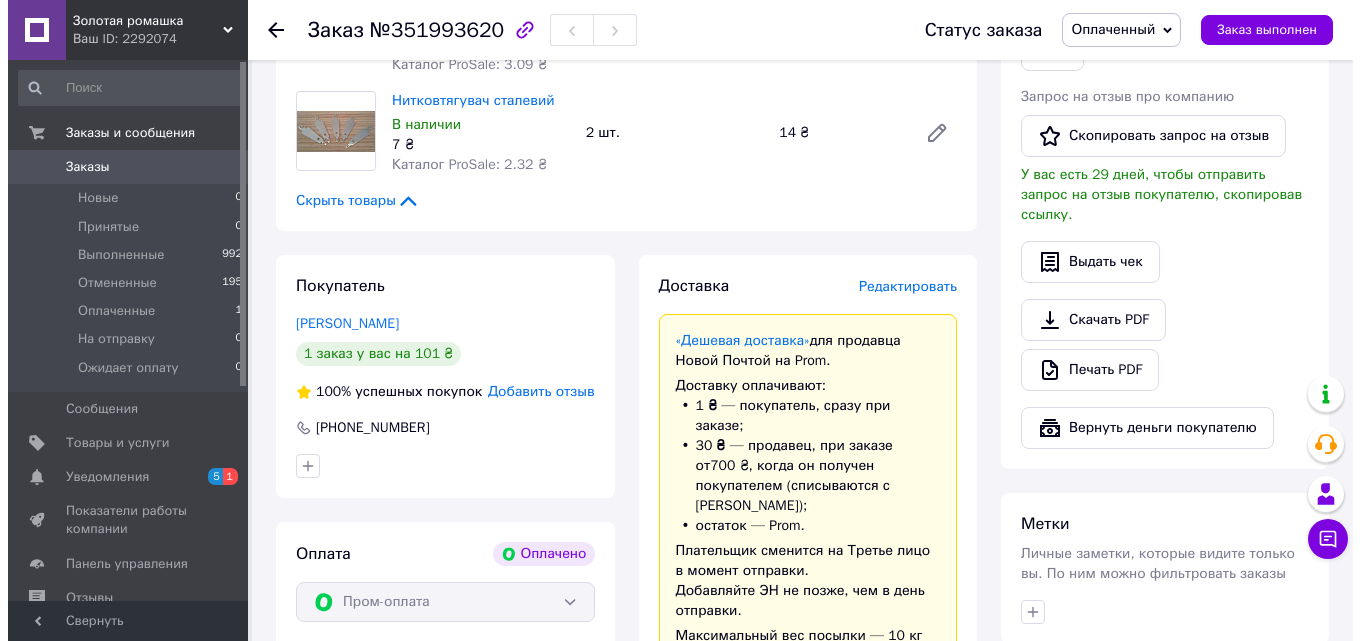 scroll, scrollTop: 615, scrollLeft: 0, axis: vertical 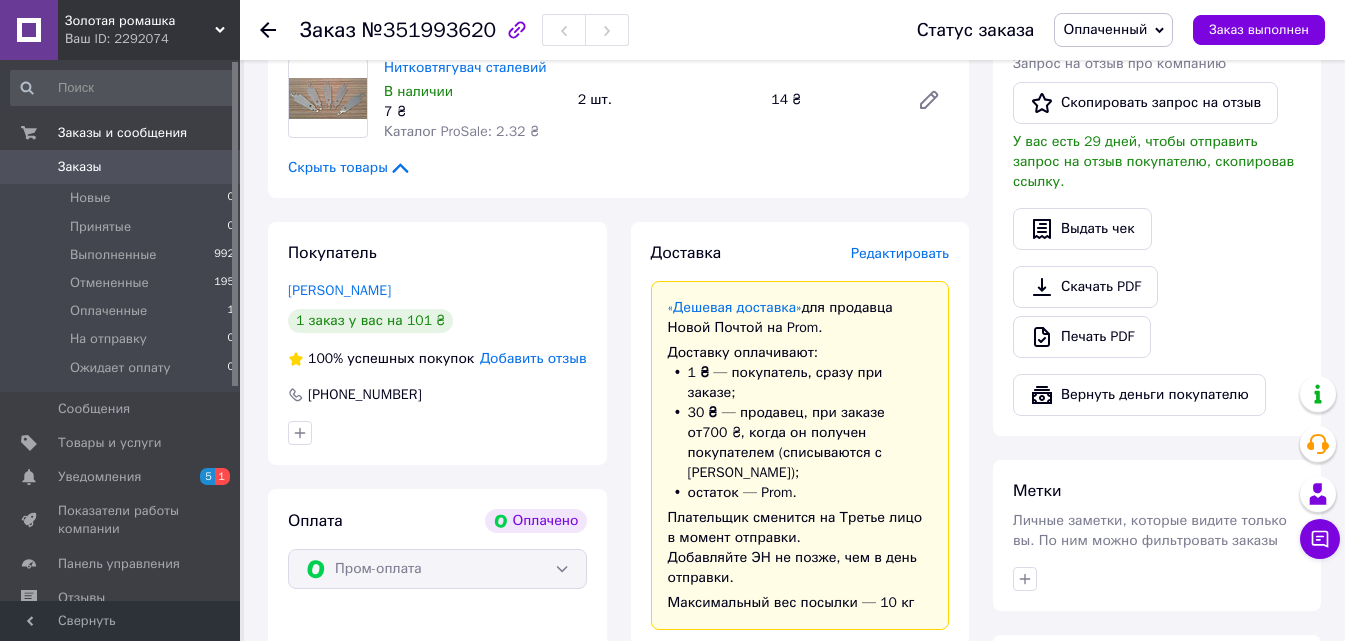 click on "Редактировать" at bounding box center [900, 253] 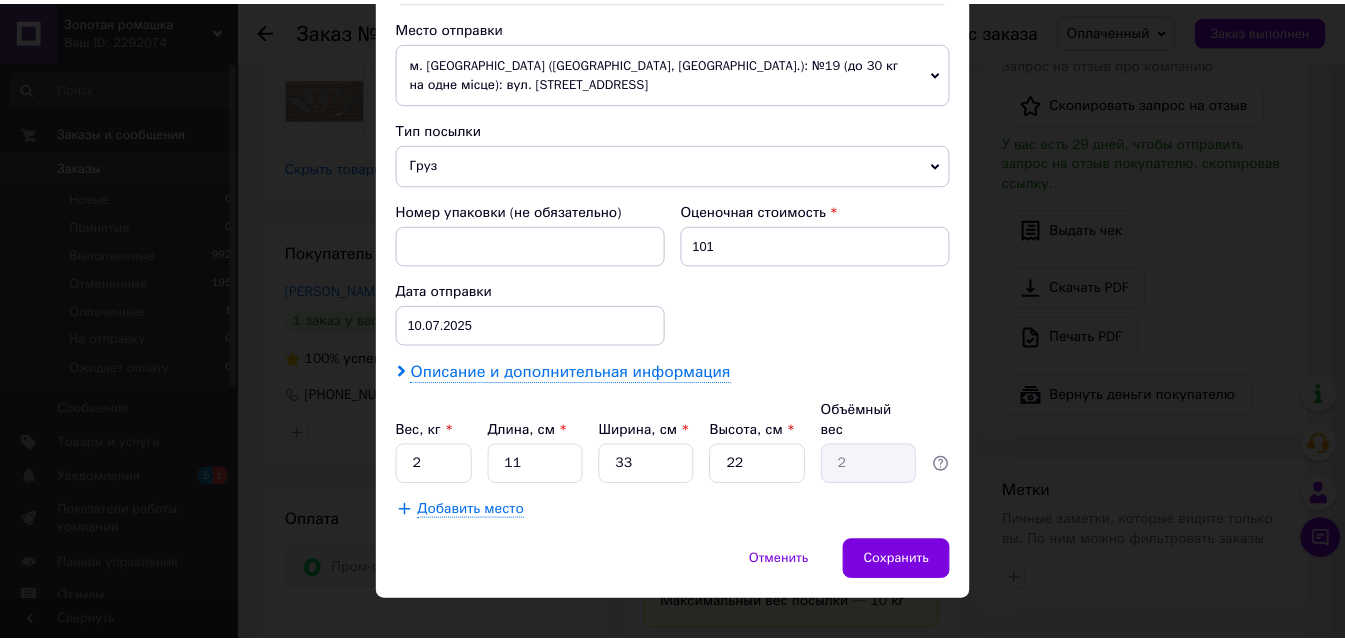 scroll, scrollTop: 707, scrollLeft: 0, axis: vertical 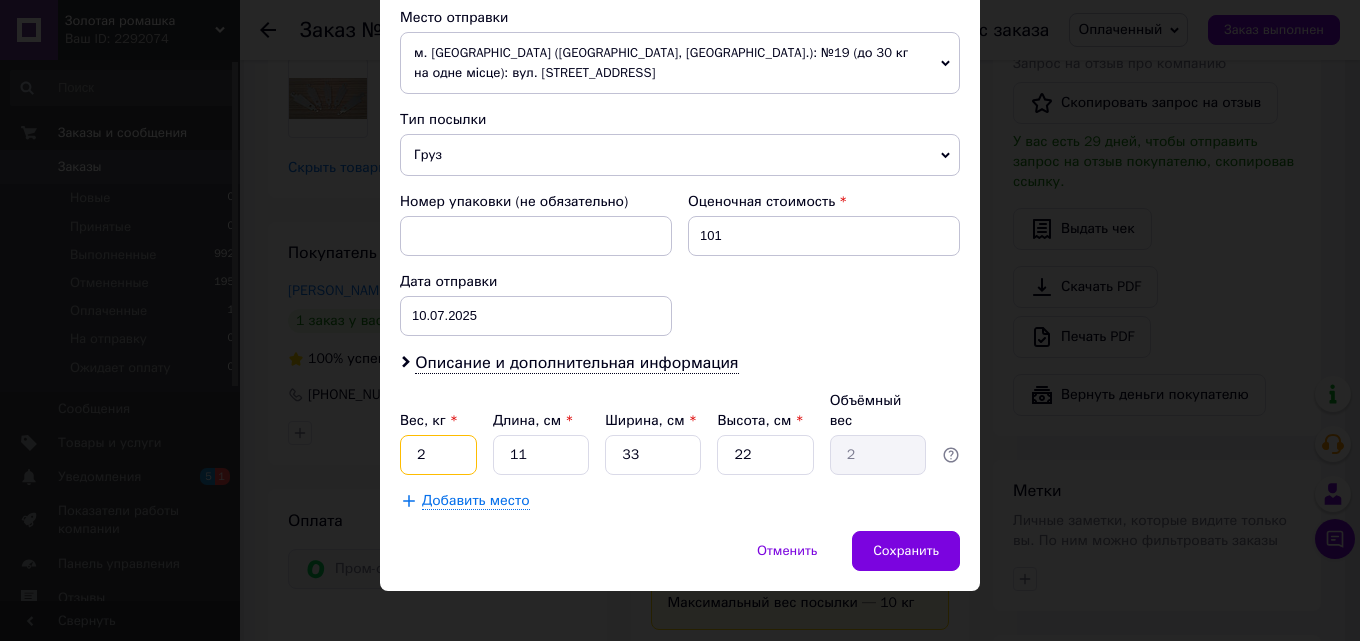 click on "2" at bounding box center [438, 455] 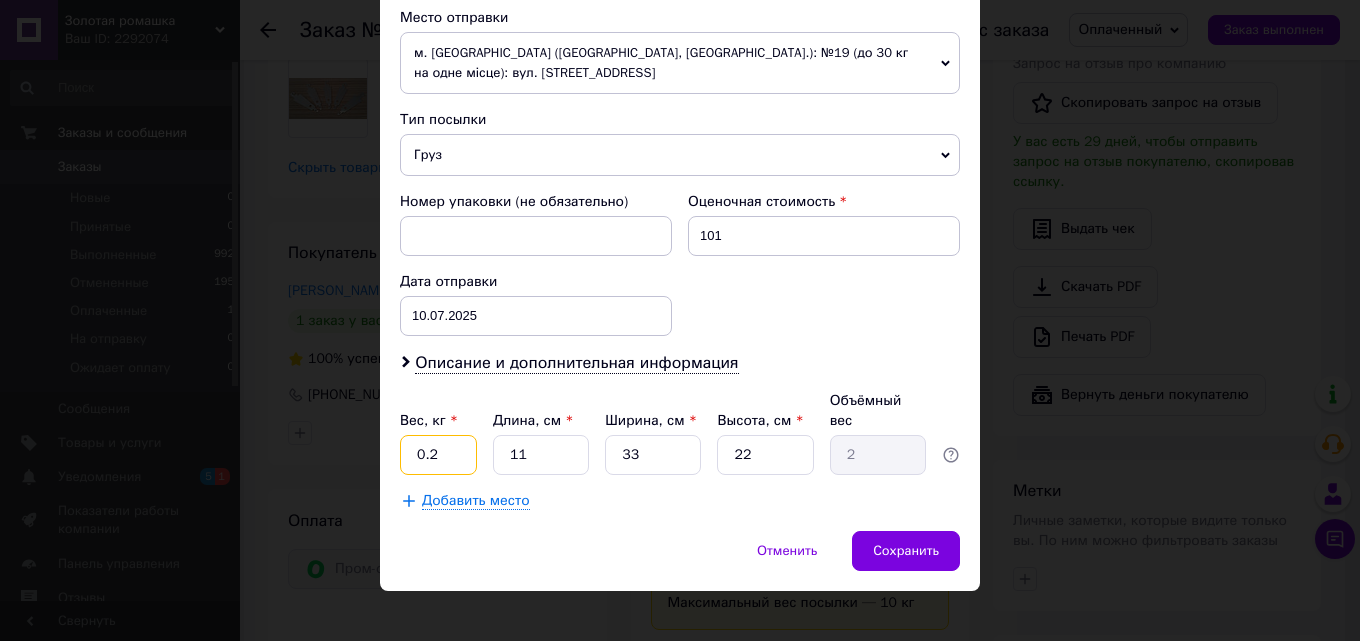 type on "0.2" 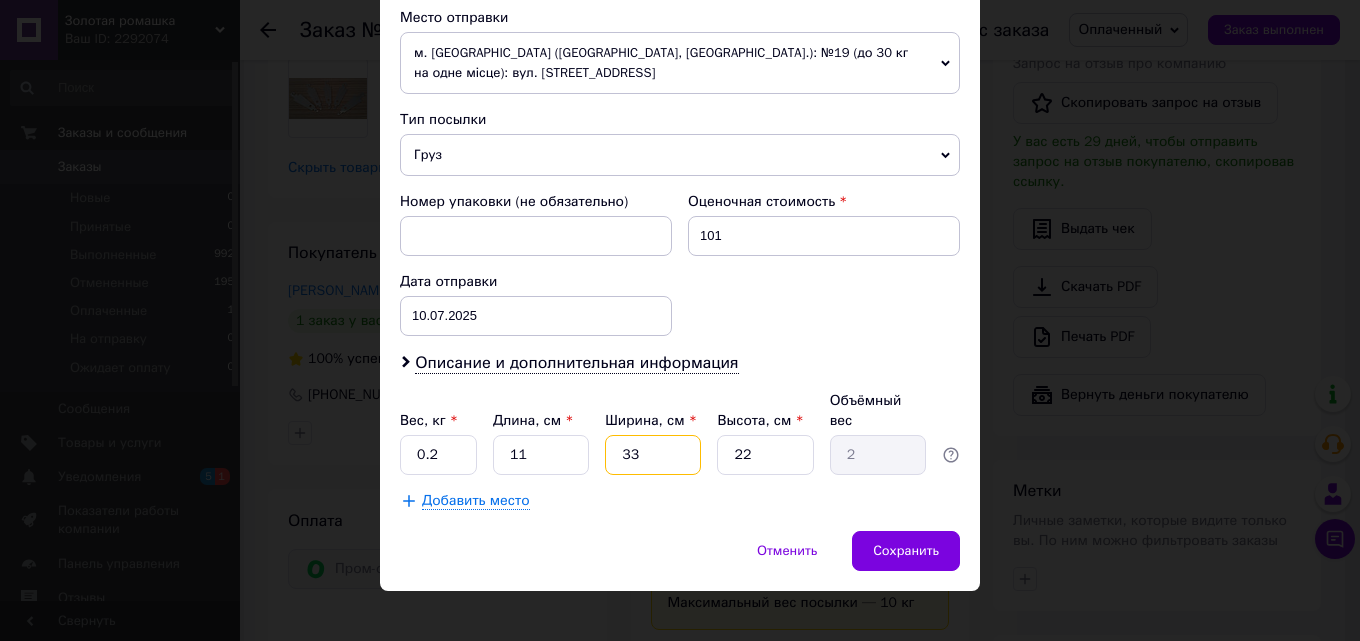 click on "33" at bounding box center [653, 455] 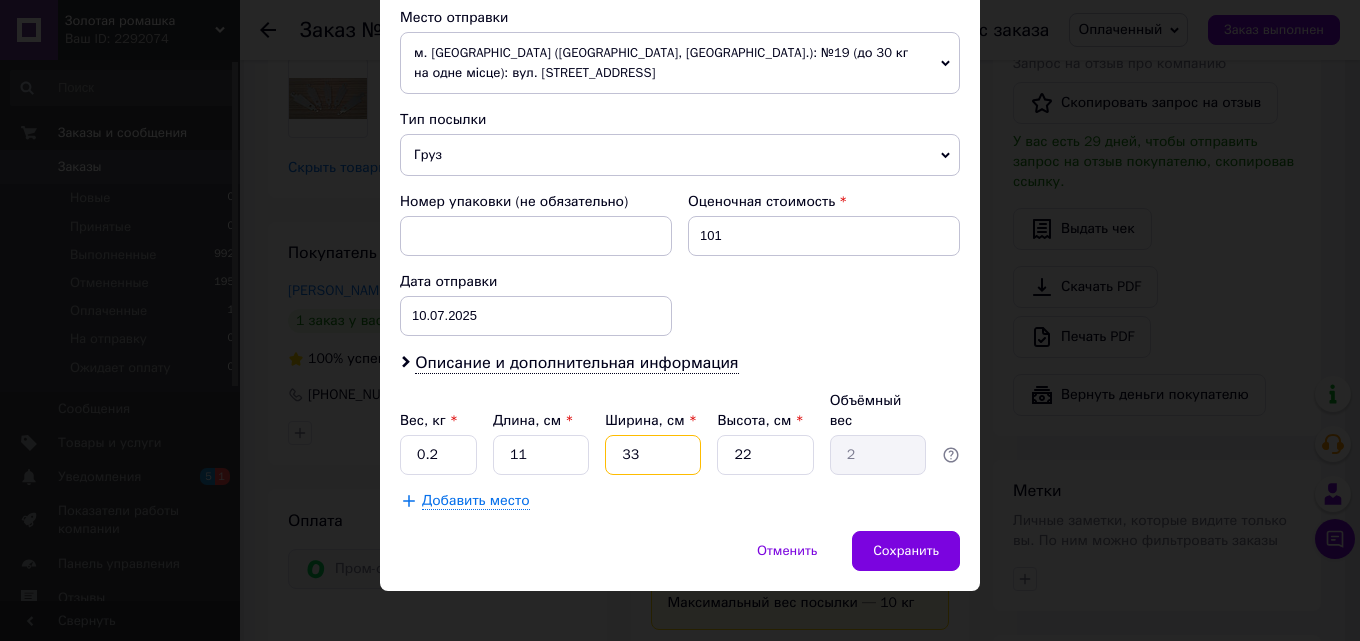 type on "3" 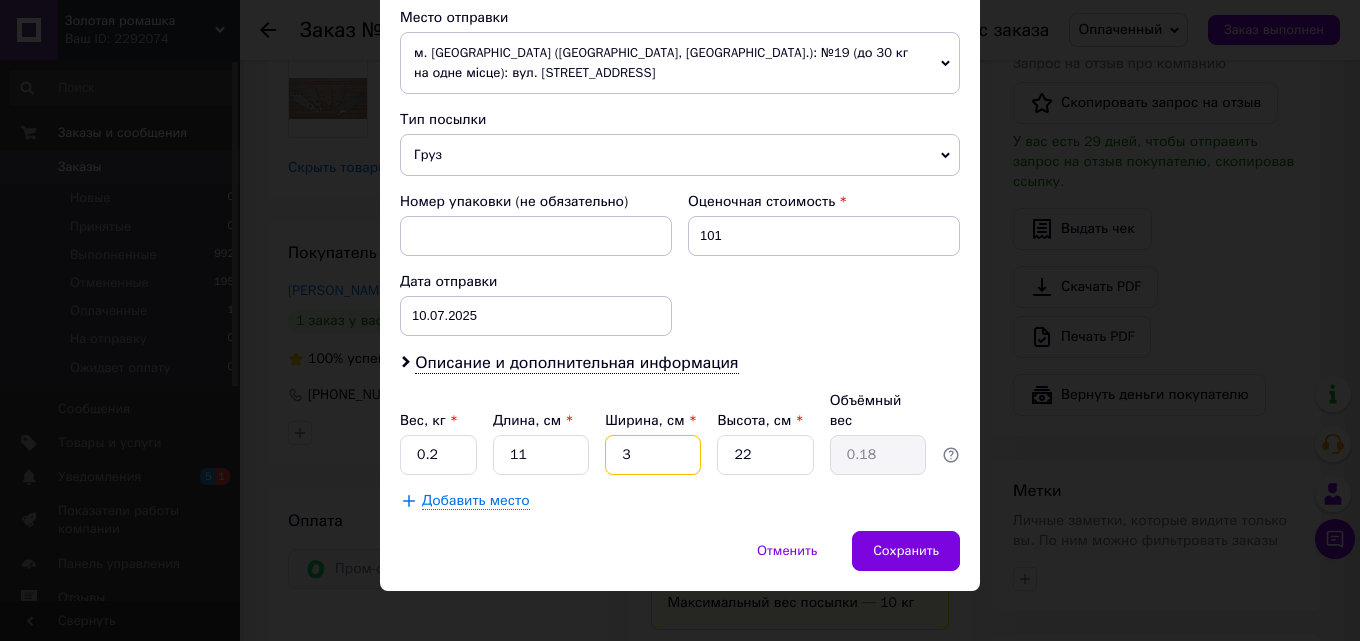 type 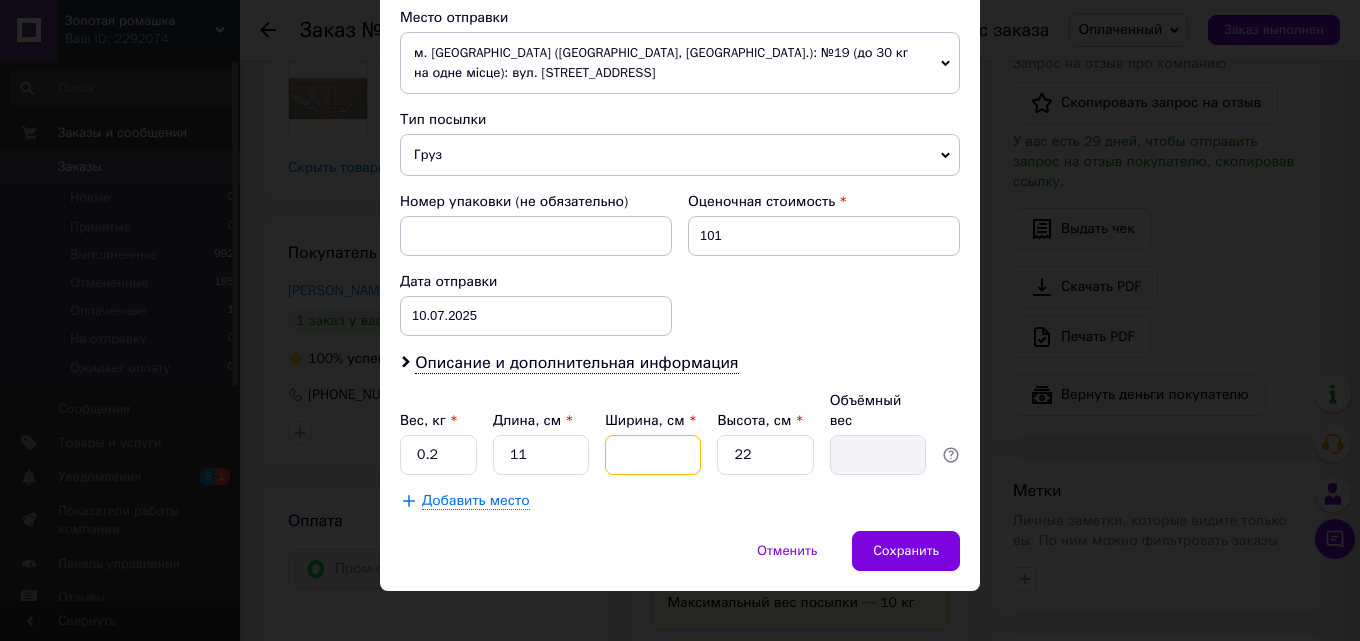 type on "5" 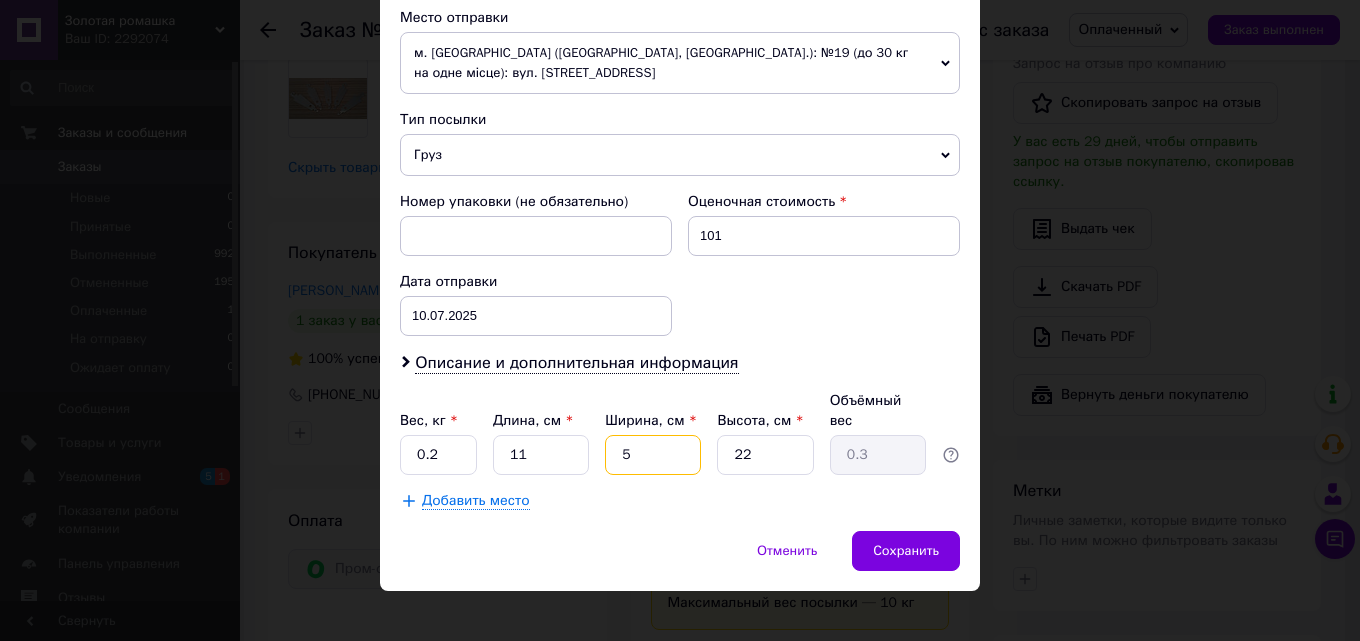 type on "5" 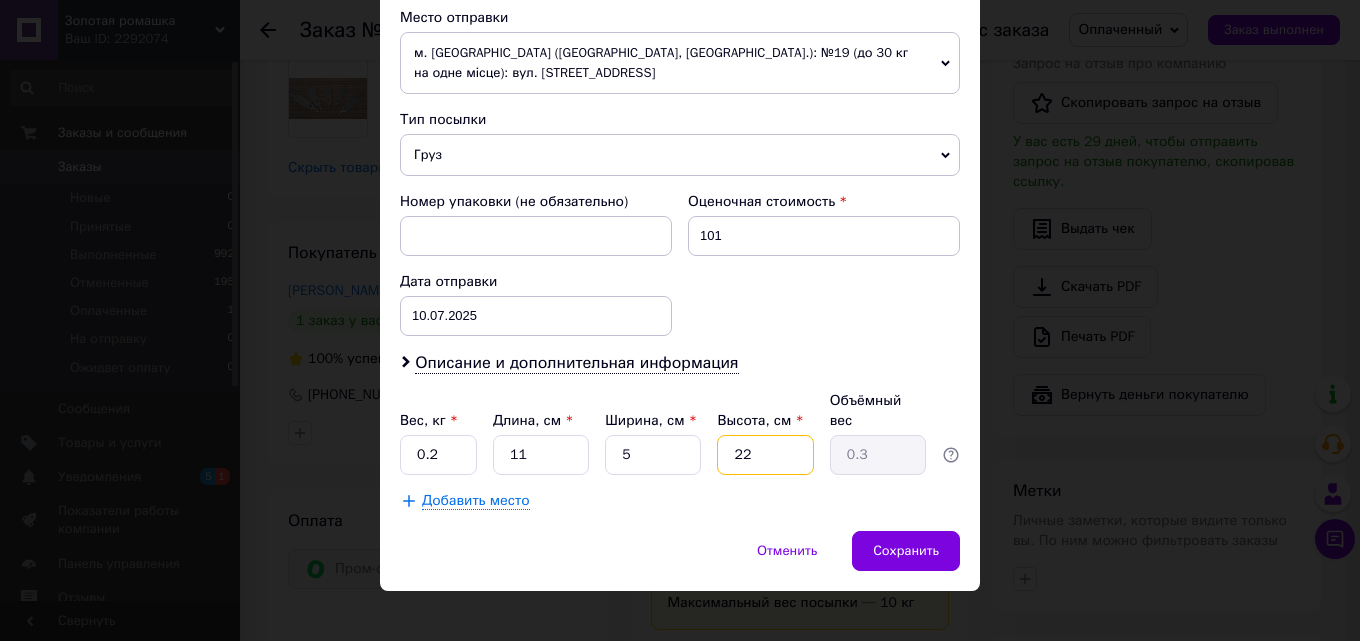 click on "22" at bounding box center (765, 455) 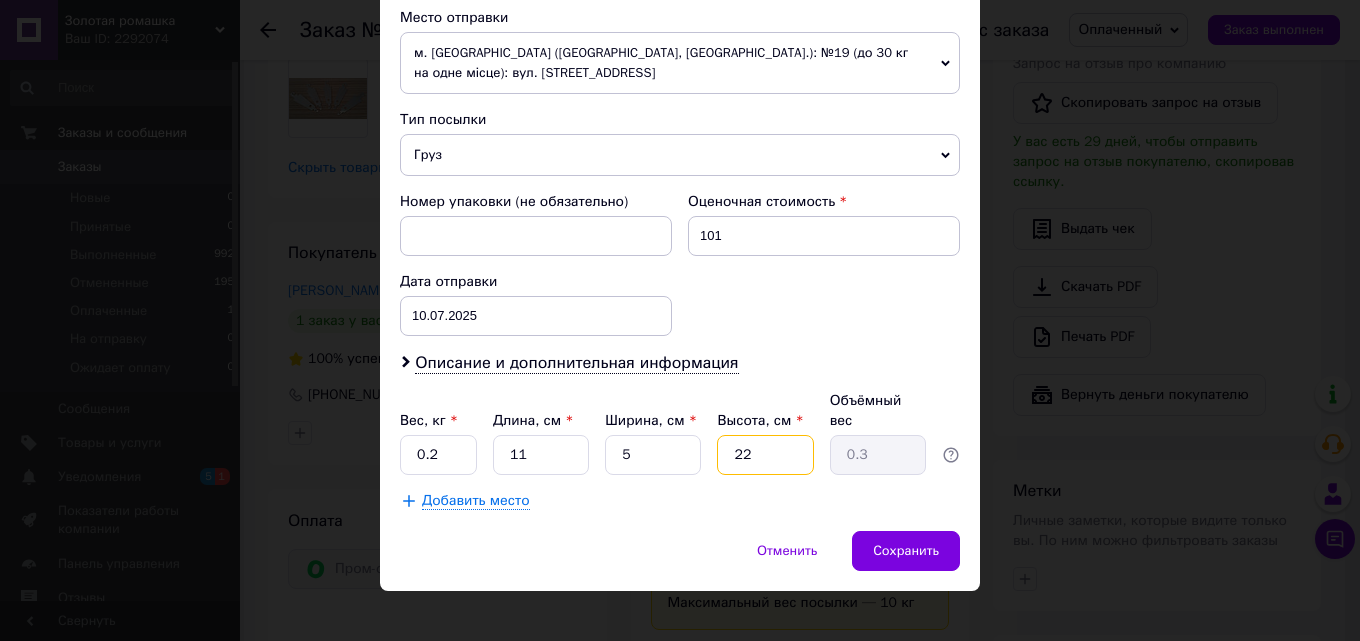 type on "2" 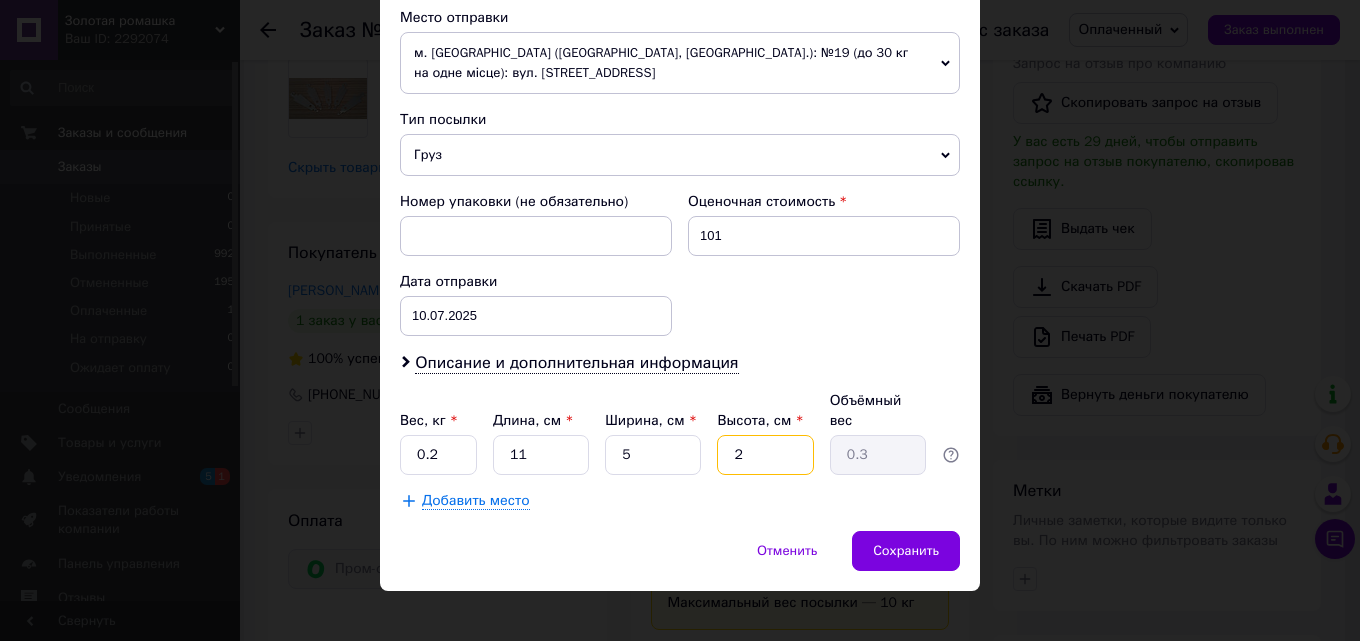 type on "0.1" 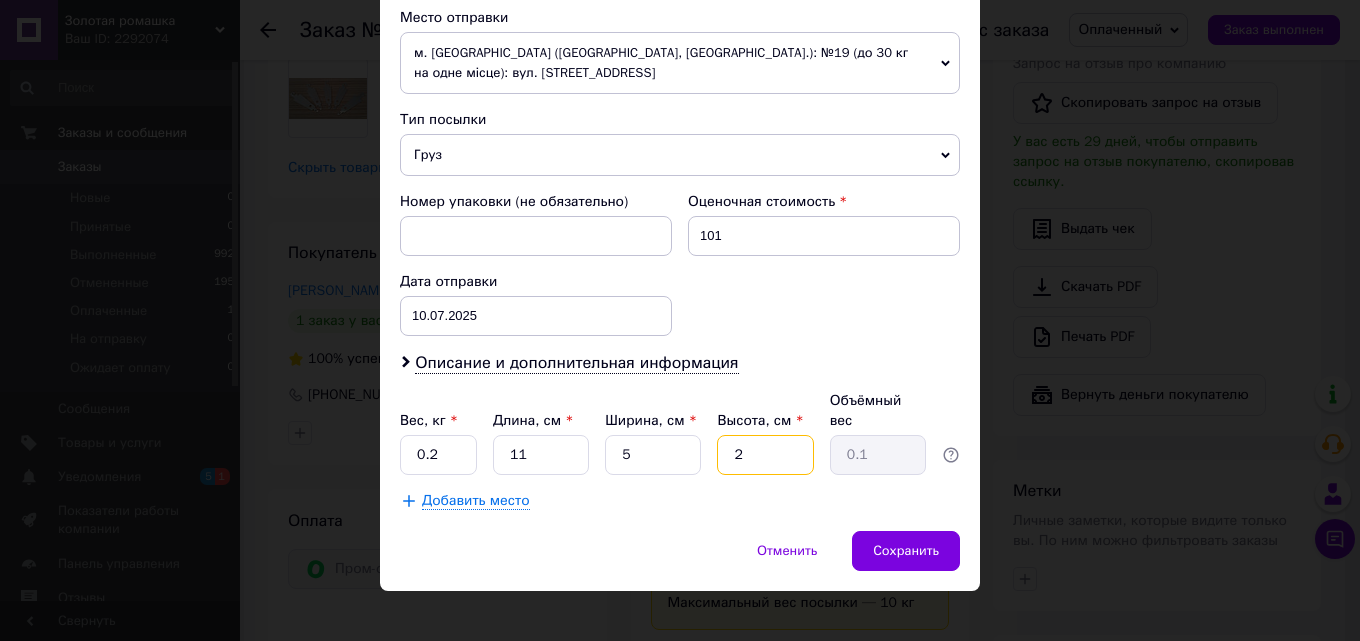 type 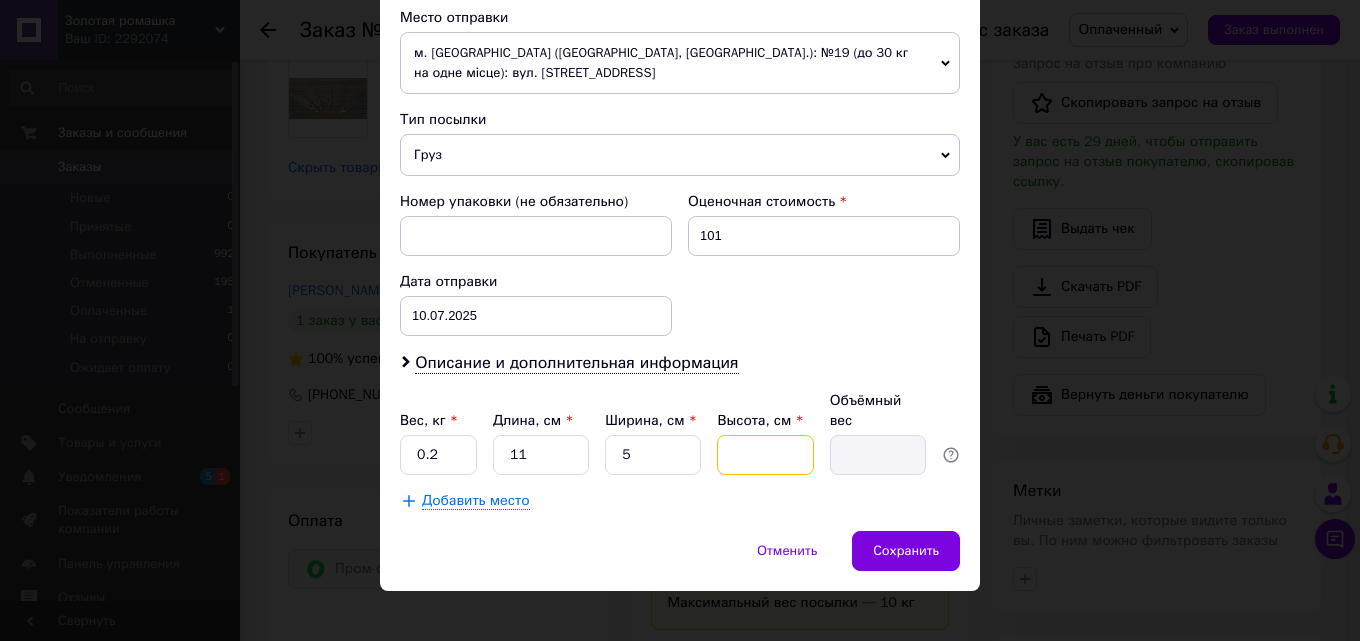 type on "1" 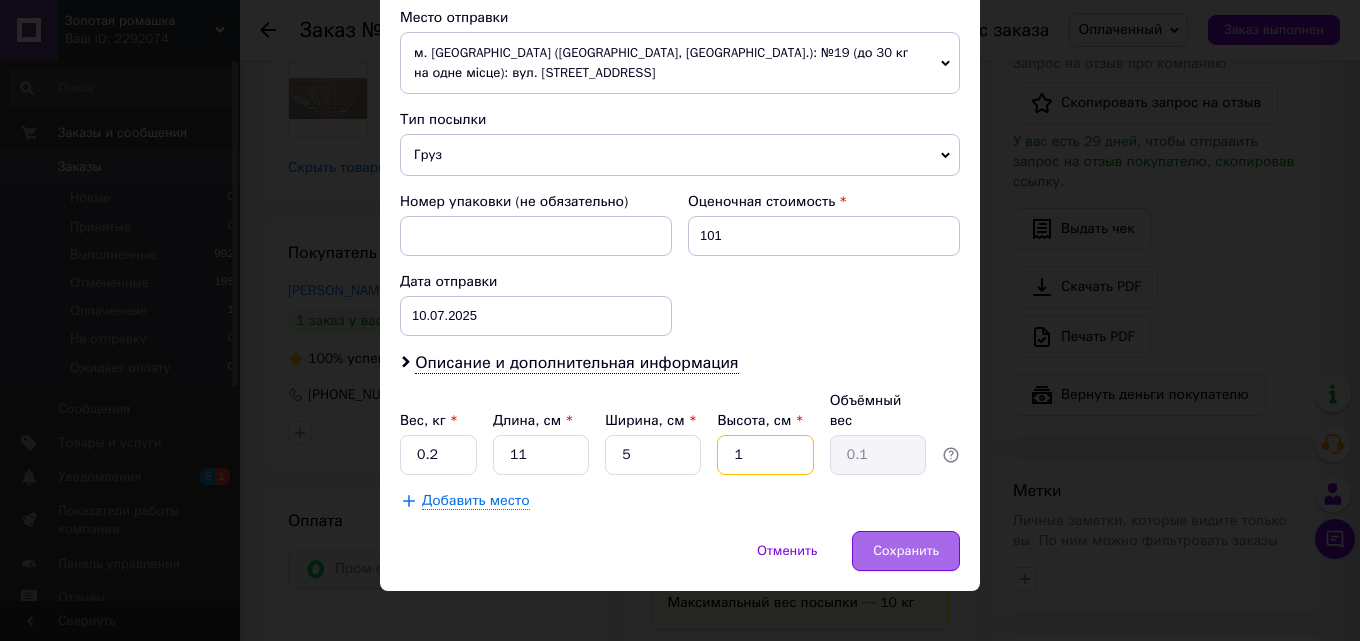 type on "1" 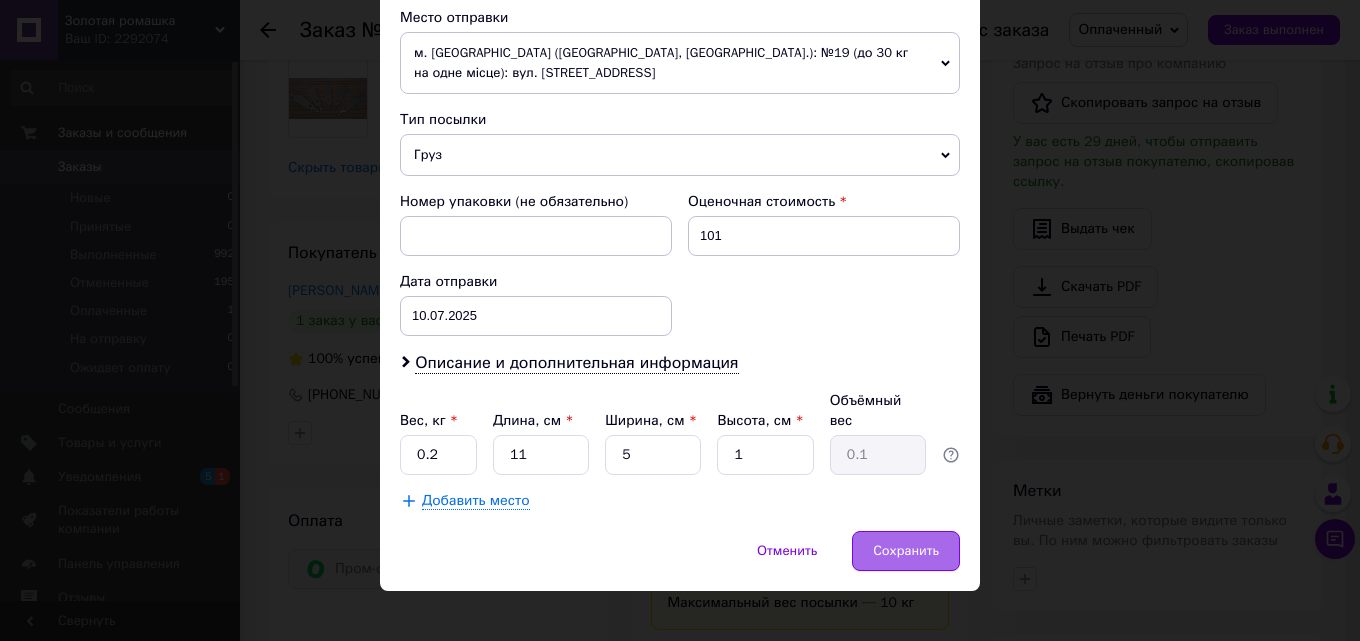 click on "Сохранить" at bounding box center [906, 551] 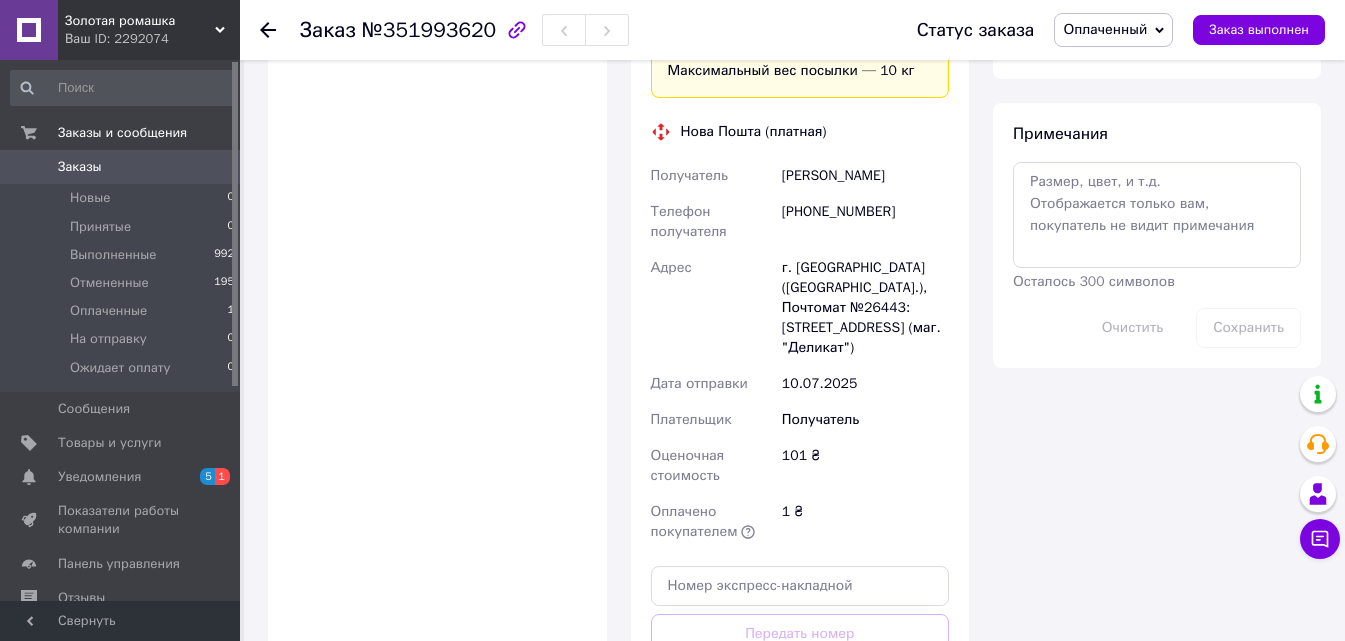 scroll, scrollTop: 1315, scrollLeft: 0, axis: vertical 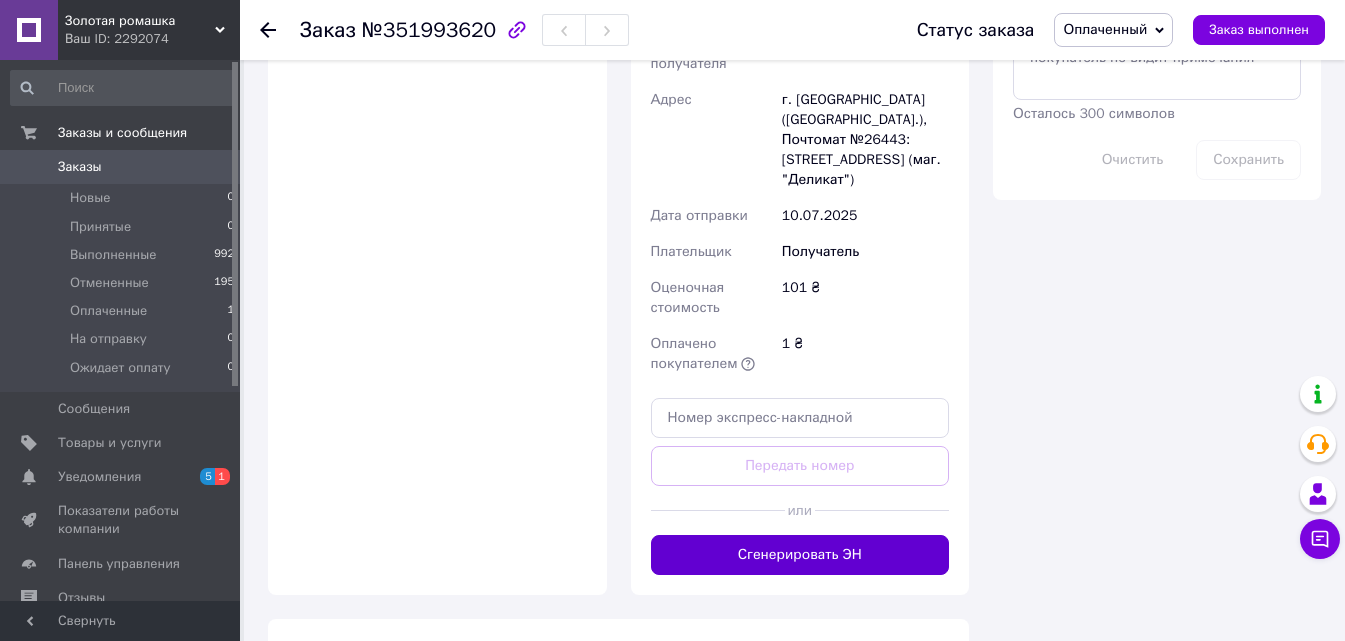 click on "Сгенерировать ЭН" at bounding box center [800, 555] 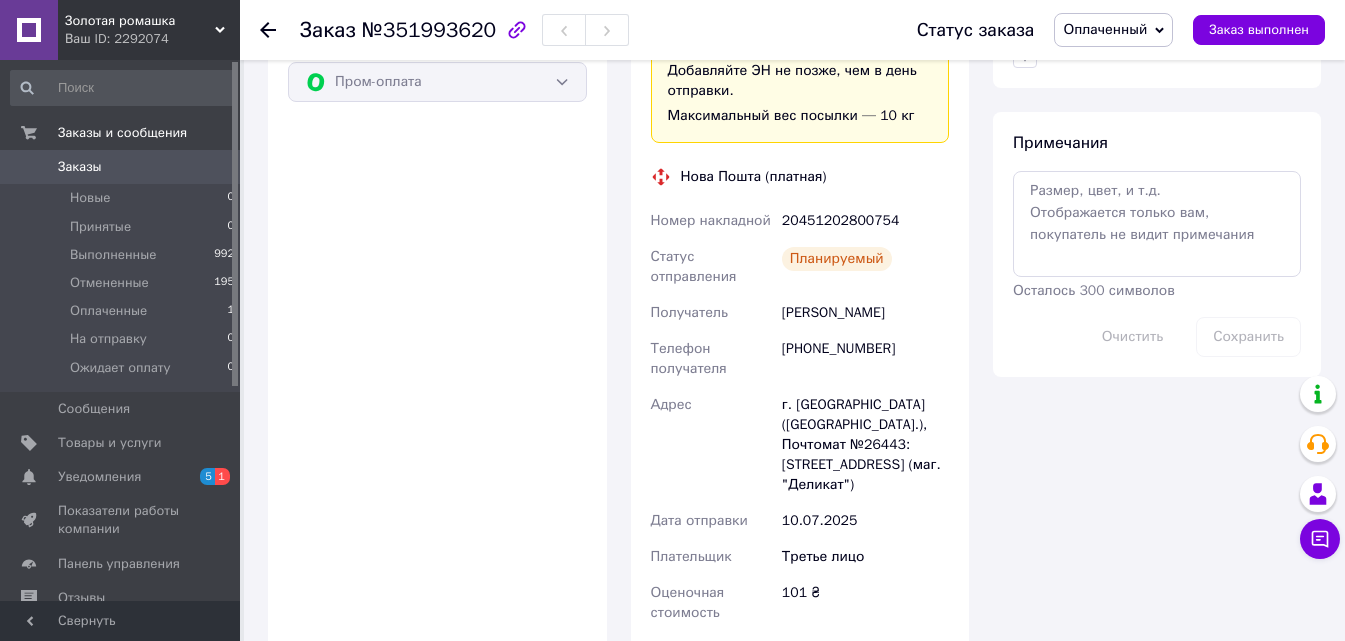scroll, scrollTop: 1015, scrollLeft: 0, axis: vertical 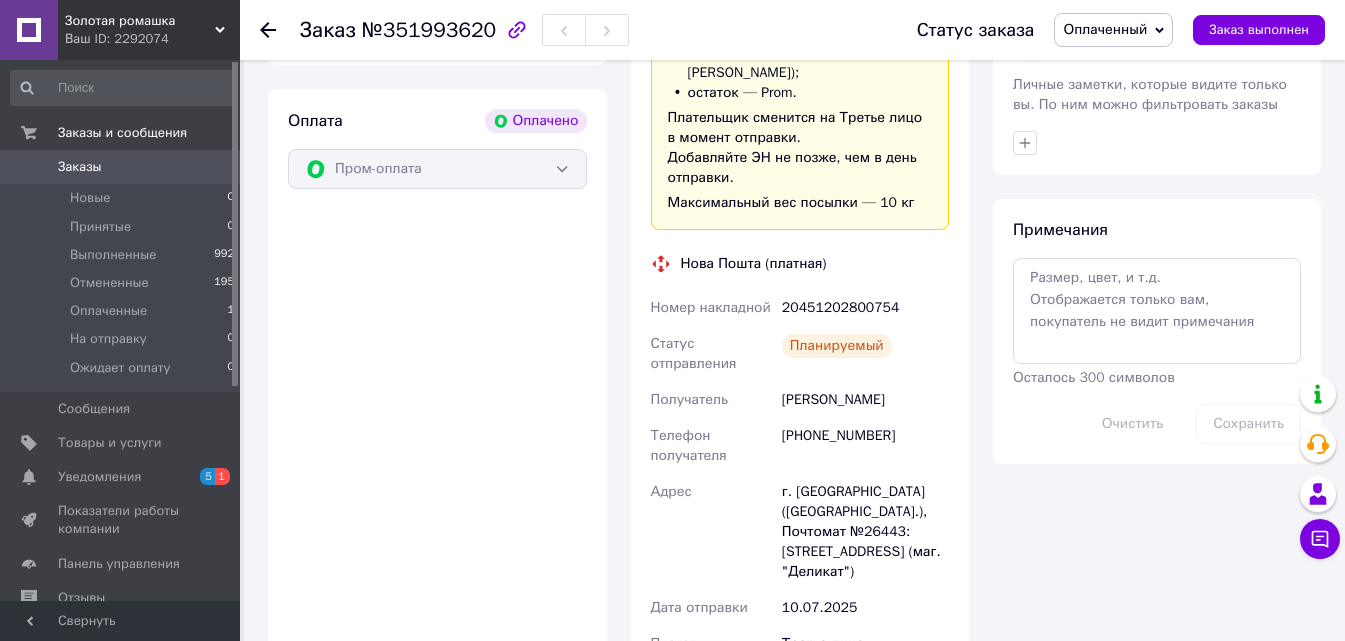 click on "Итого 4 товара 101 ₴ Всего к оплате 101 ₴ Комиссия за заказ 16.05 ₴ Действия Написать покупателю   Отправить инструкцию   Чат Viber Telegram SMS Запрос на отзыв про компанию   Скопировать запрос на отзыв У вас есть 29 дней, чтобы отправить запрос на отзыв покупателю, скопировав ссылку.   Выдать чек   Скачать PDF   Печать PDF   Вернуть деньги покупателю Метки Личные заметки, которые видите только вы. По ним можно фильтровать заказы Примечания Осталось 300 символов Очистить Сохранить" at bounding box center (1157, 300) 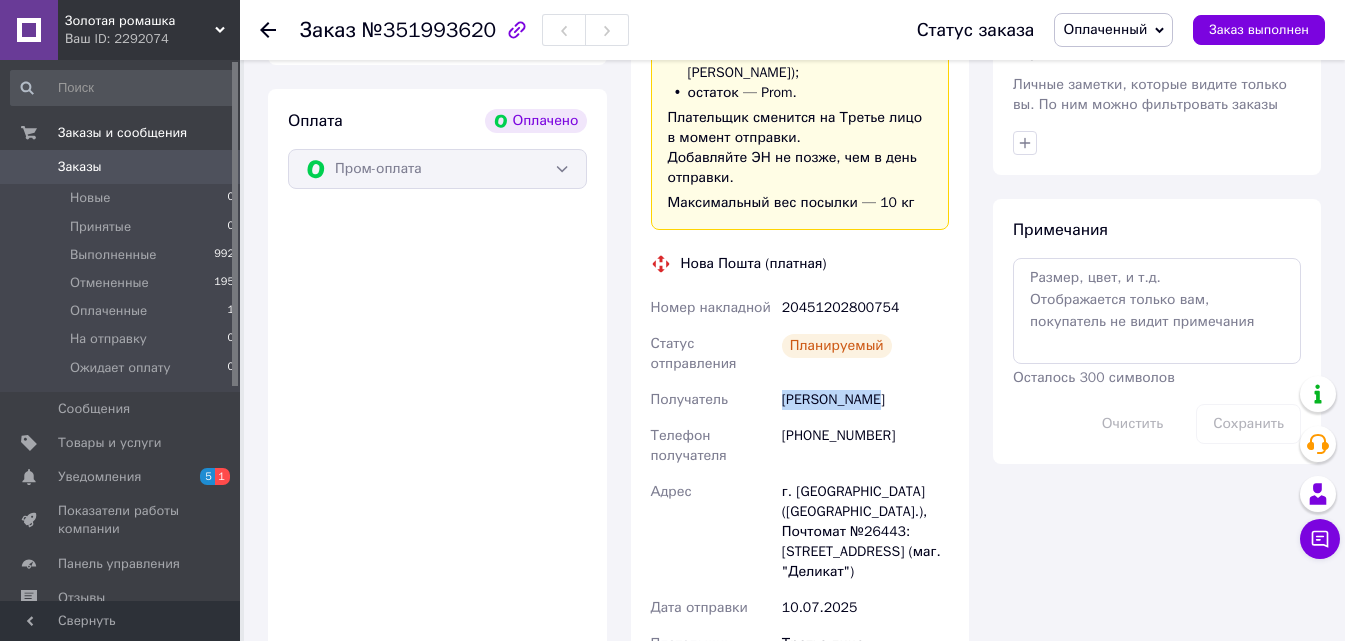 drag, startPoint x: 885, startPoint y: 347, endPoint x: 781, endPoint y: 346, distance: 104.00481 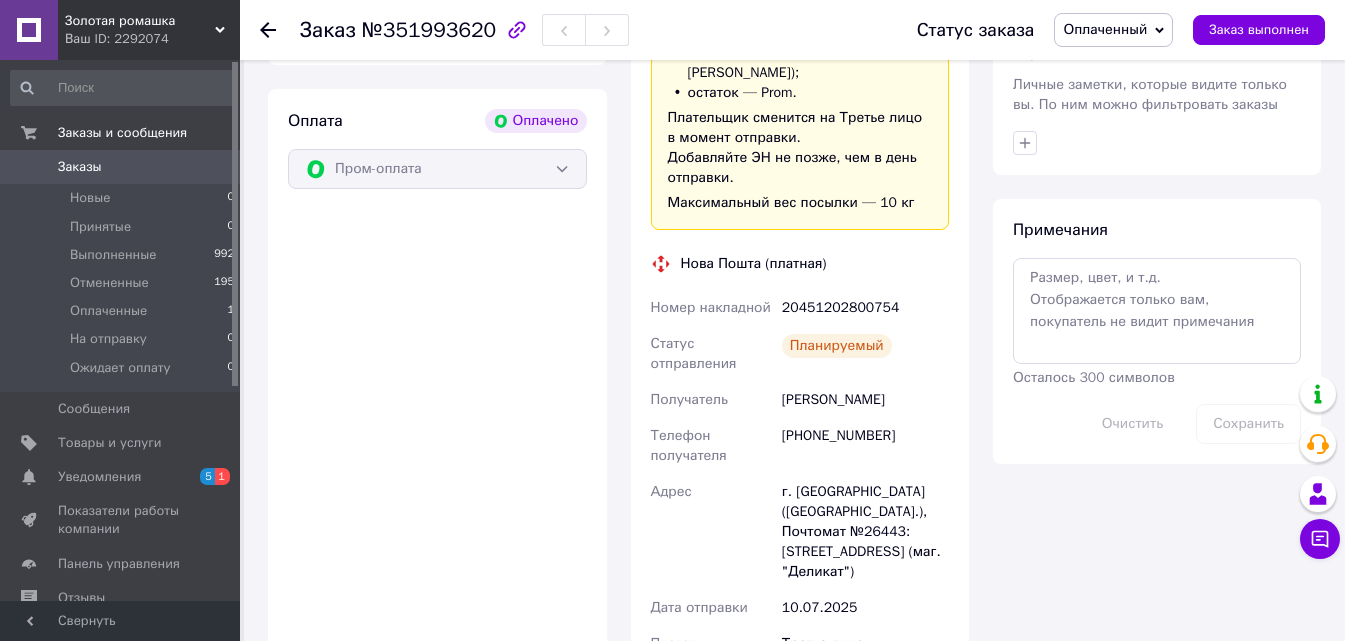 click on "Итого 4 товара 101 ₴ Всего к оплате 101 ₴ Комиссия за заказ 16.05 ₴ Действия Написать покупателю   Отправить инструкцию   Чат Viber Telegram SMS Запрос на отзыв про компанию   Скопировать запрос на отзыв У вас есть 29 дней, чтобы отправить запрос на отзыв покупателю, скопировав ссылку.   Выдать чек   Скачать PDF   Печать PDF   Вернуть деньги покупателю Метки Личные заметки, которые видите только вы. По ним можно фильтровать заказы Примечания Осталось 300 символов Очистить Сохранить" at bounding box center (1157, 300) 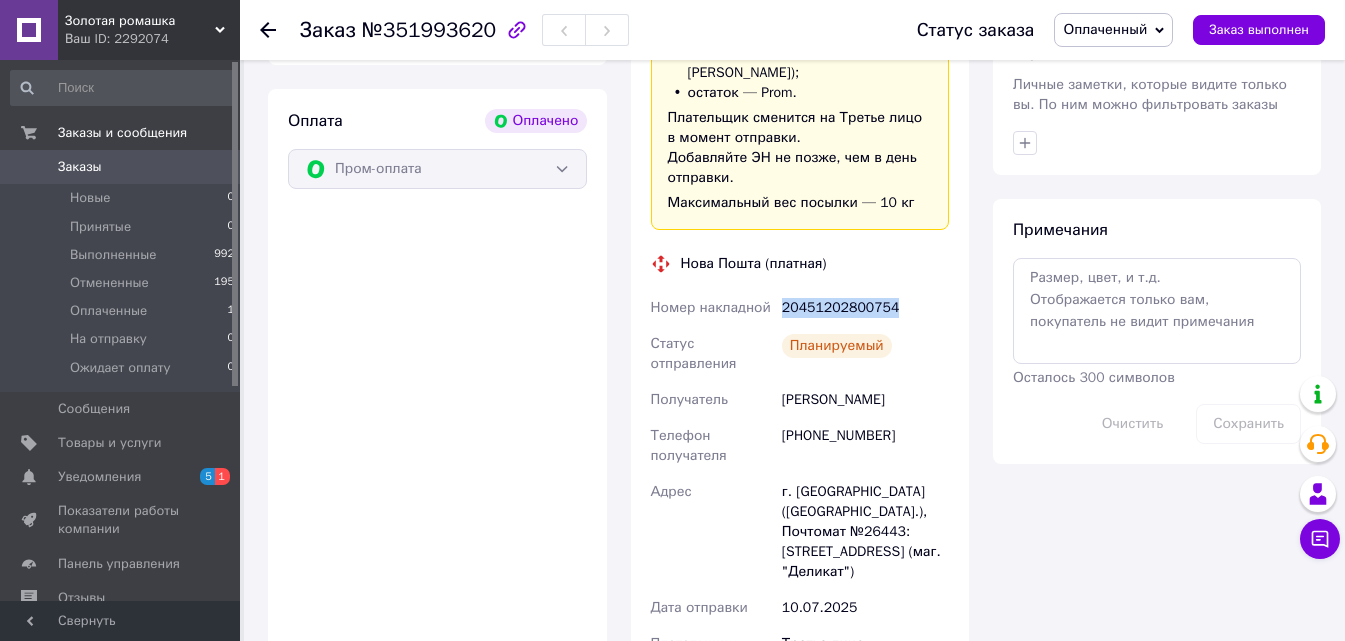 drag, startPoint x: 900, startPoint y: 242, endPoint x: 774, endPoint y: 241, distance: 126.00397 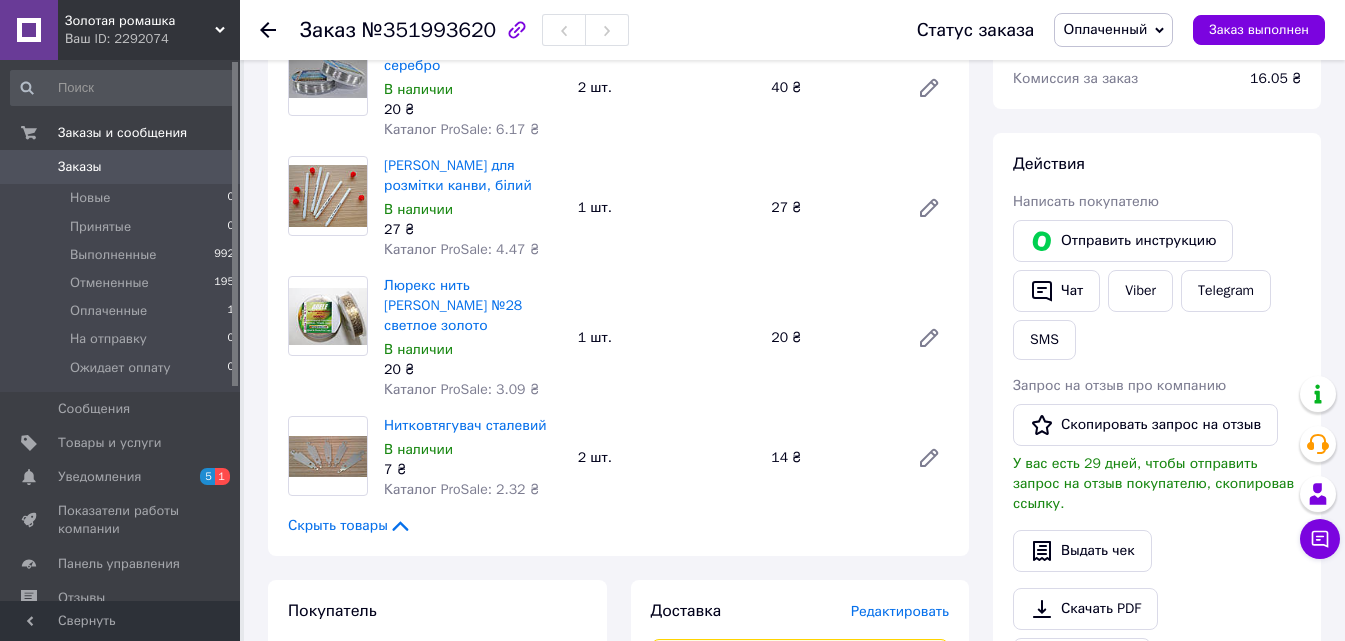 scroll, scrollTop: 215, scrollLeft: 0, axis: vertical 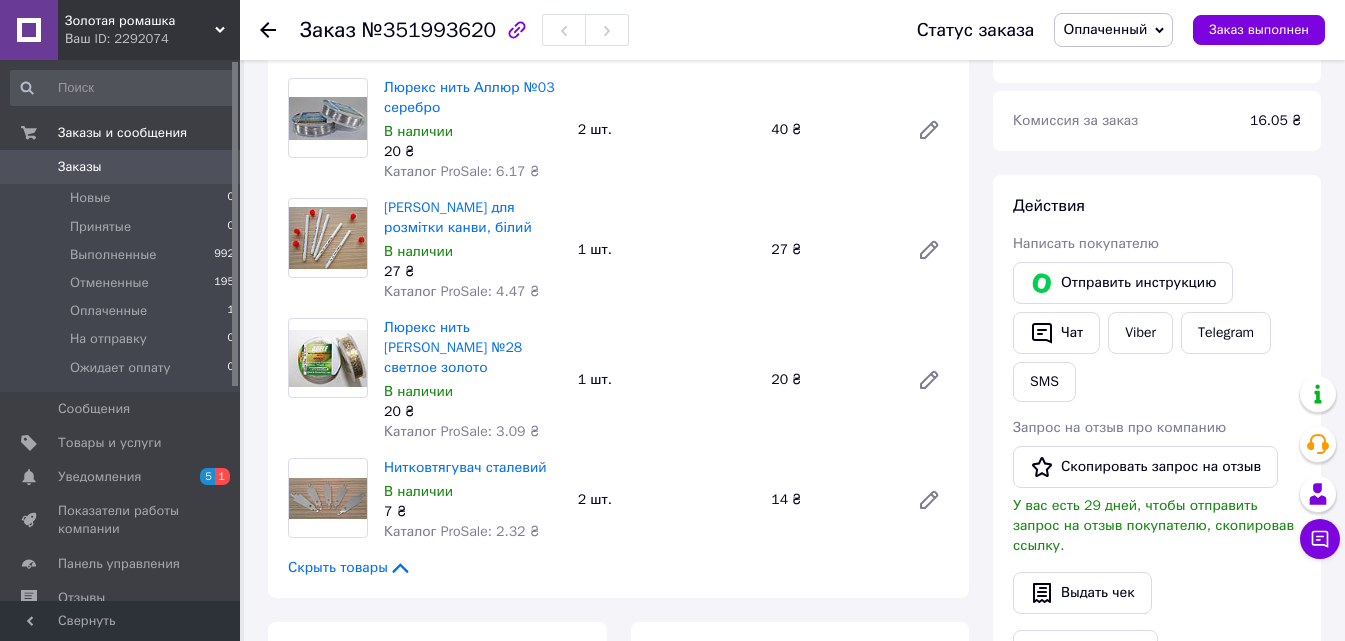 click 